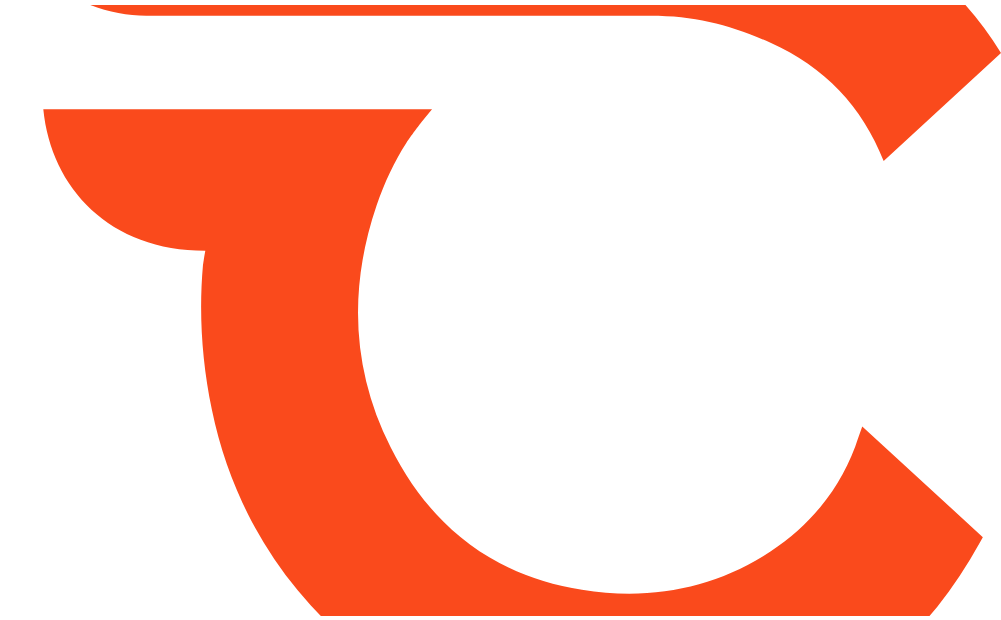 scroll, scrollTop: 0, scrollLeft: 0, axis: both 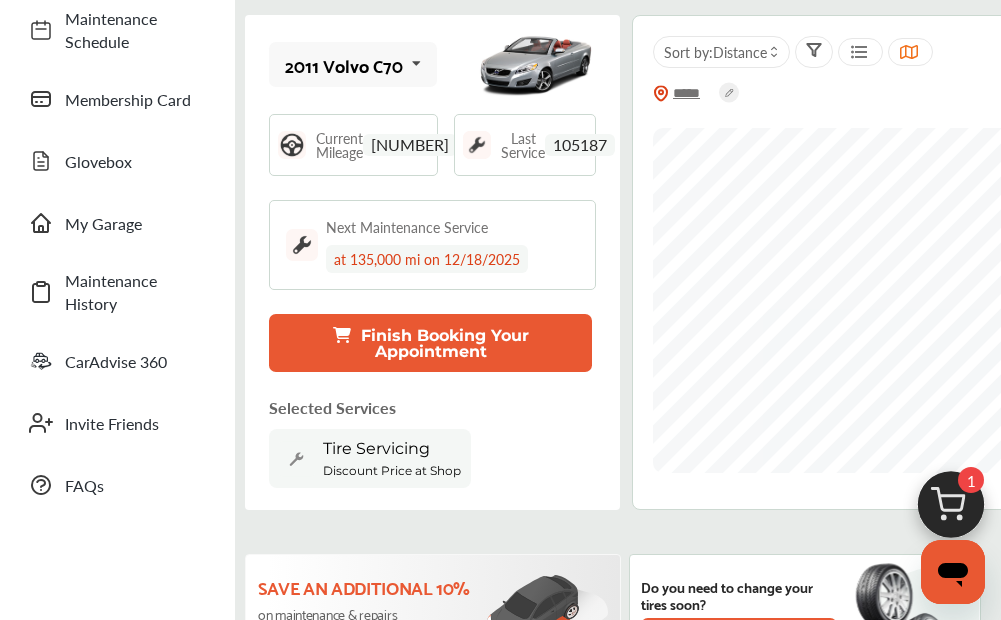click on "Discount Price at Shop" at bounding box center [392, 470] 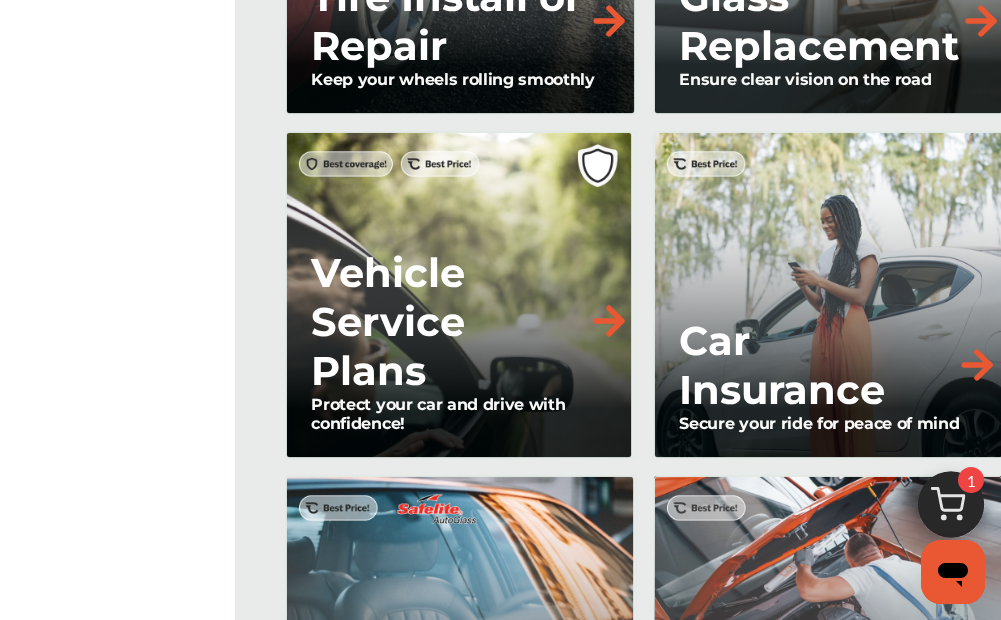 scroll, scrollTop: 1900, scrollLeft: 0, axis: vertical 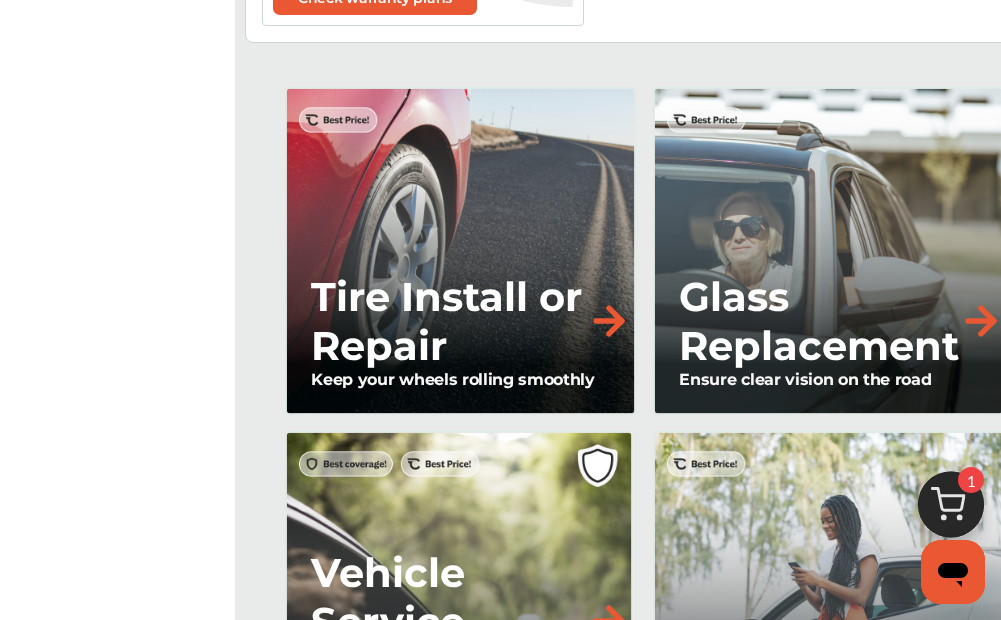 click on "Tire Install or Repair" at bounding box center (449, 321) 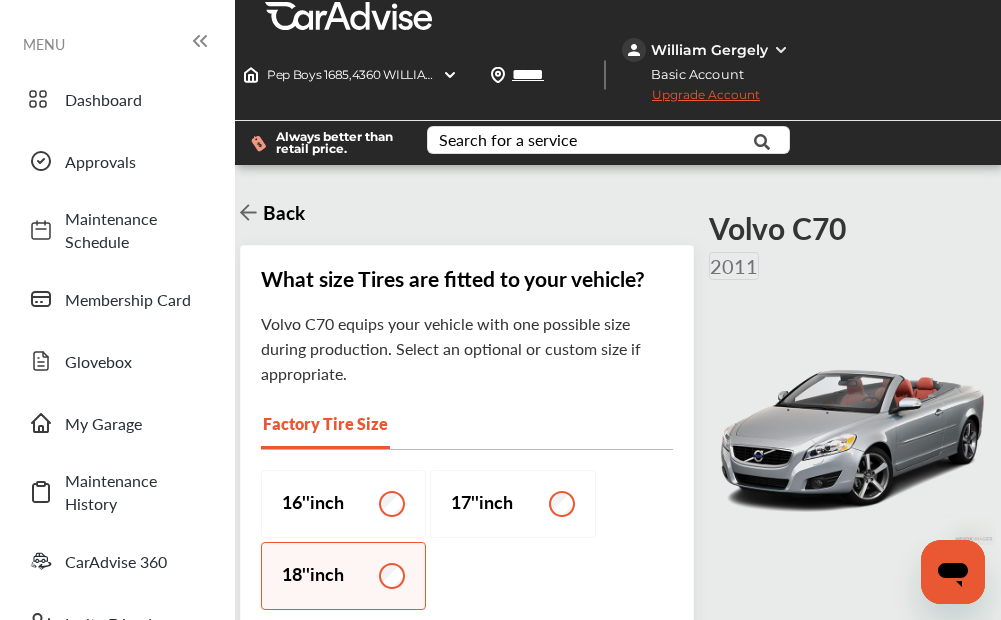 scroll, scrollTop: 1, scrollLeft: 0, axis: vertical 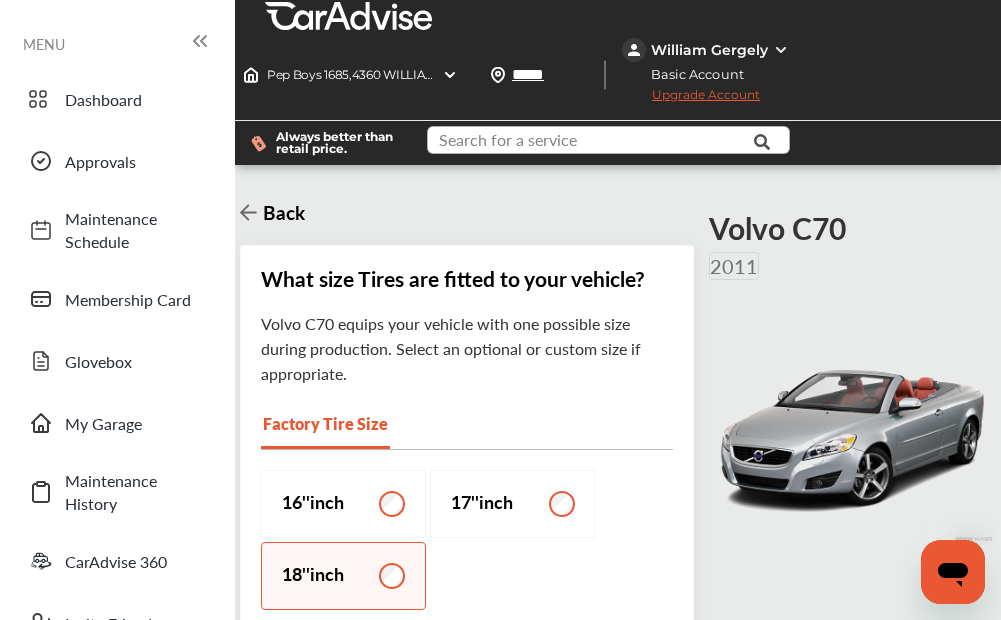 click at bounding box center (607, 142) 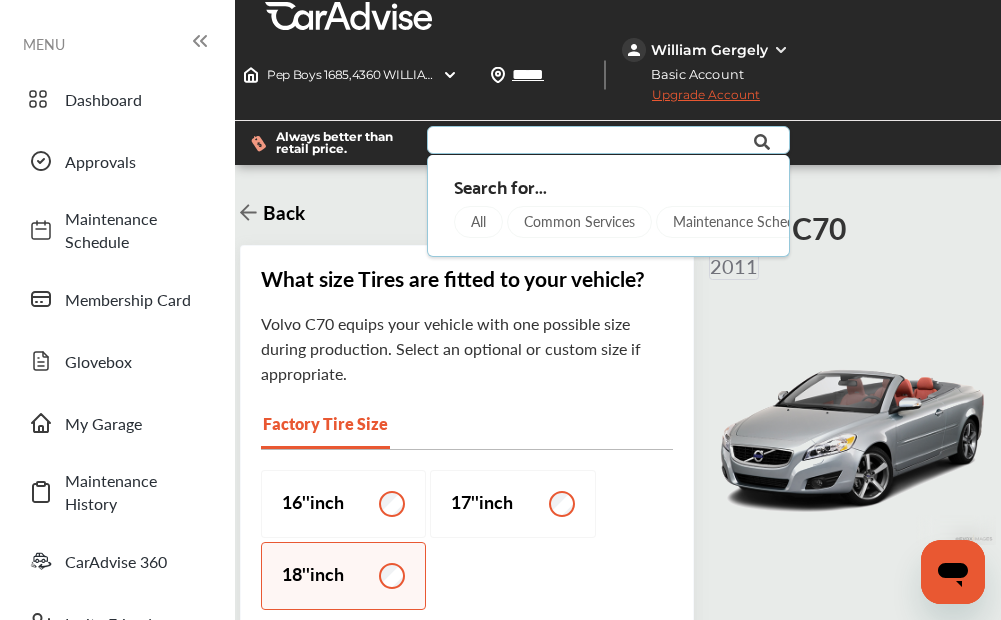 type on "*" 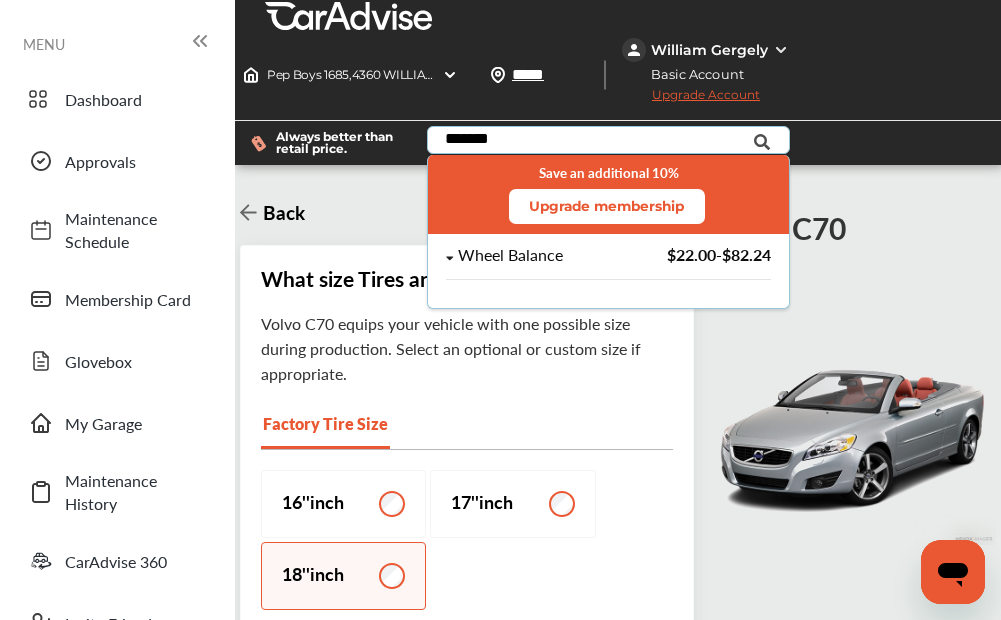 type on "*******" 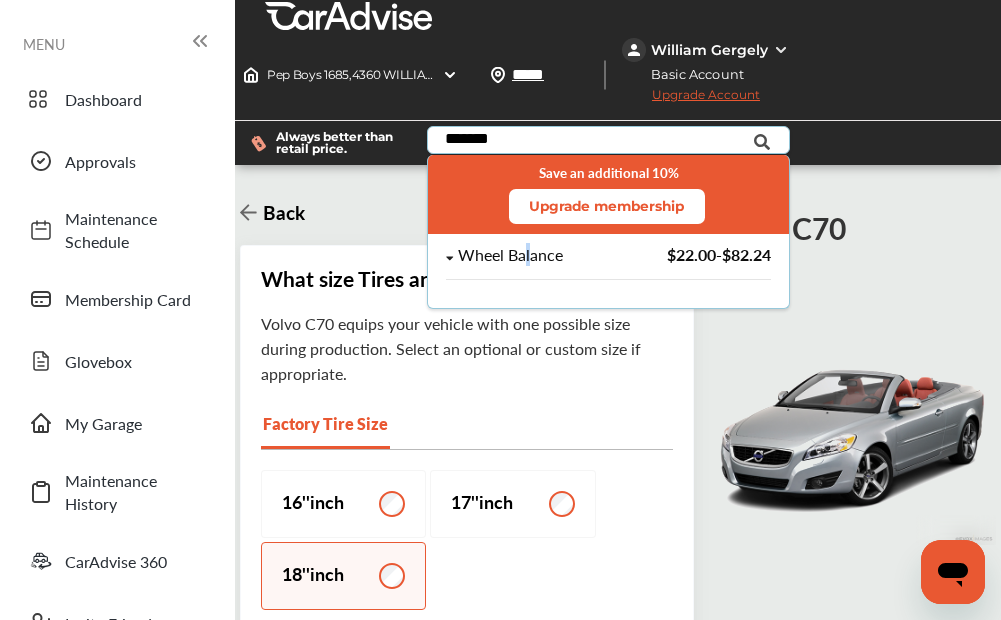 click on "Wheel Balance" at bounding box center [509, 255] 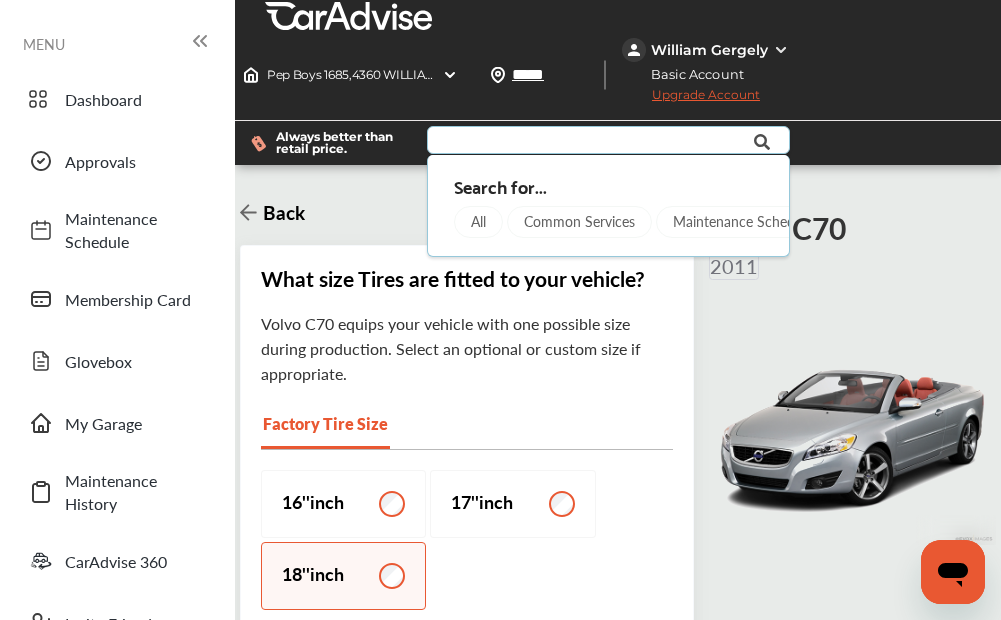 click at bounding box center (762, 142) 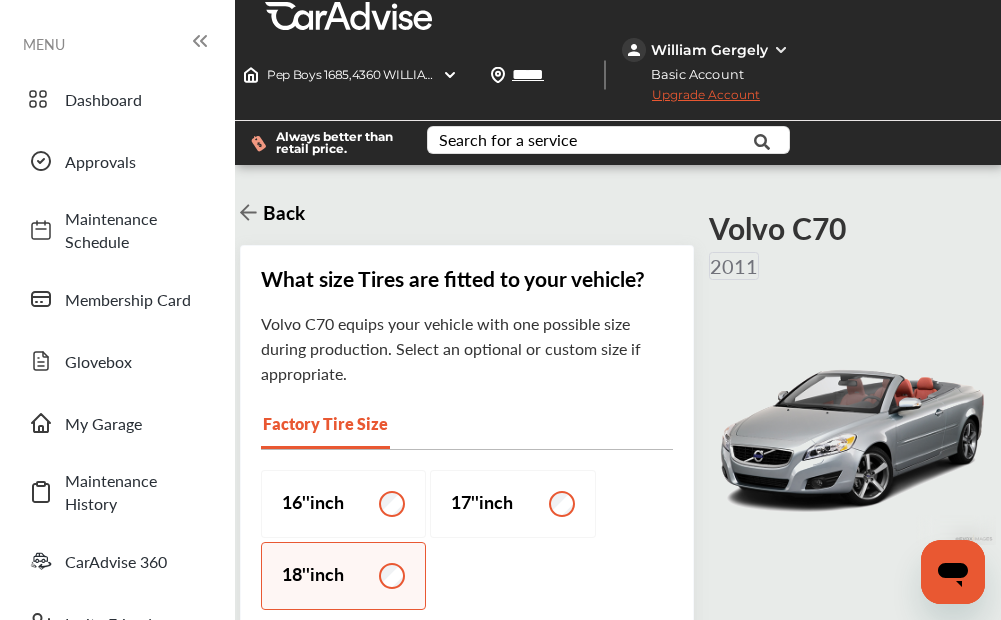 scroll, scrollTop: 1, scrollLeft: 0, axis: vertical 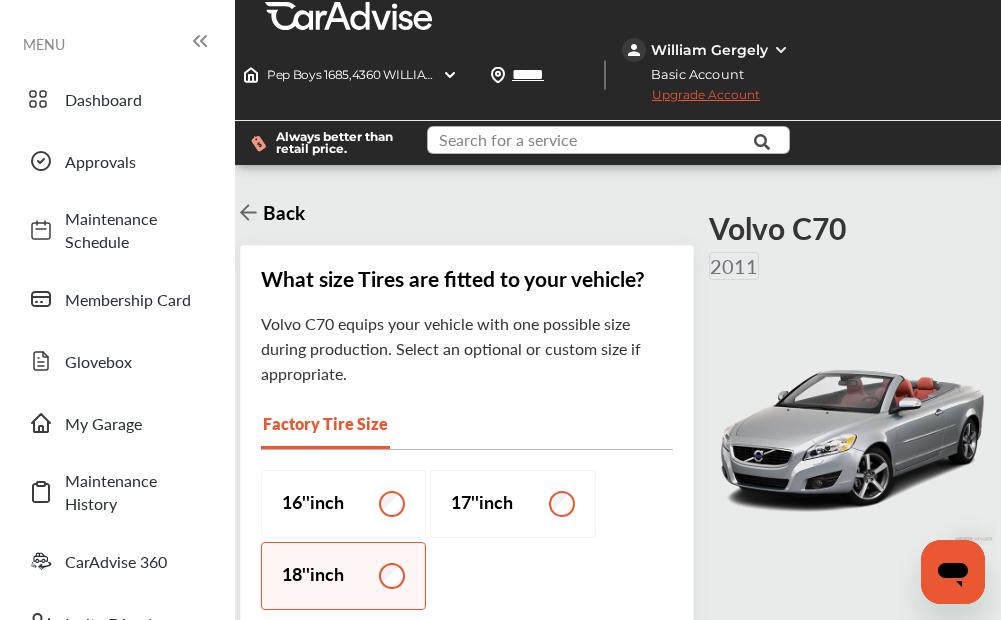 click at bounding box center (607, 142) 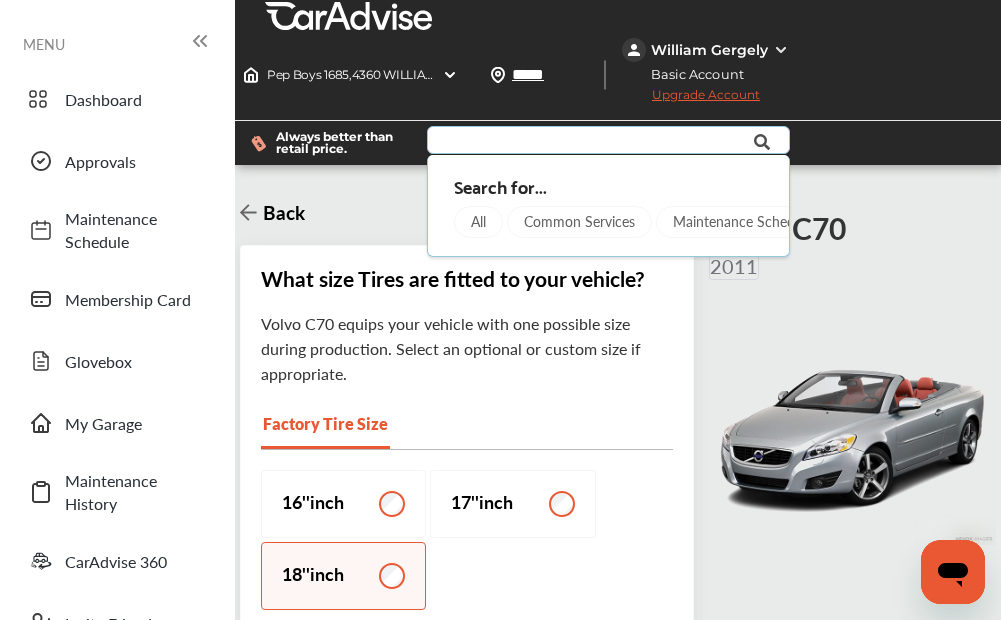 click on "Common Services" at bounding box center (579, 222) 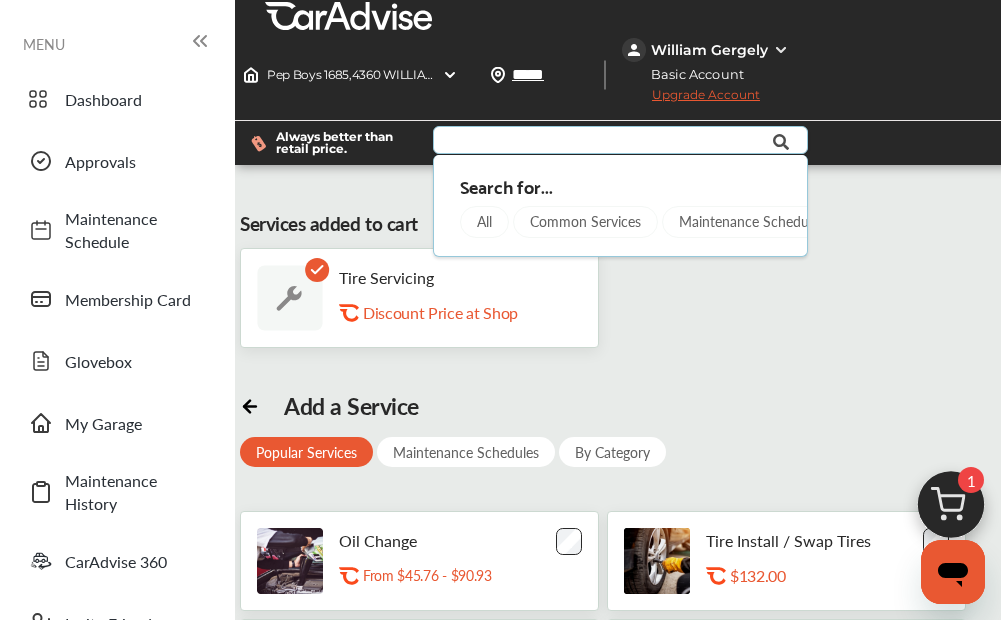 click on "Tire Servicing
.st0{fill:#FA4A1C;}
Discount Price at Shop" at bounding box center (451, 298) 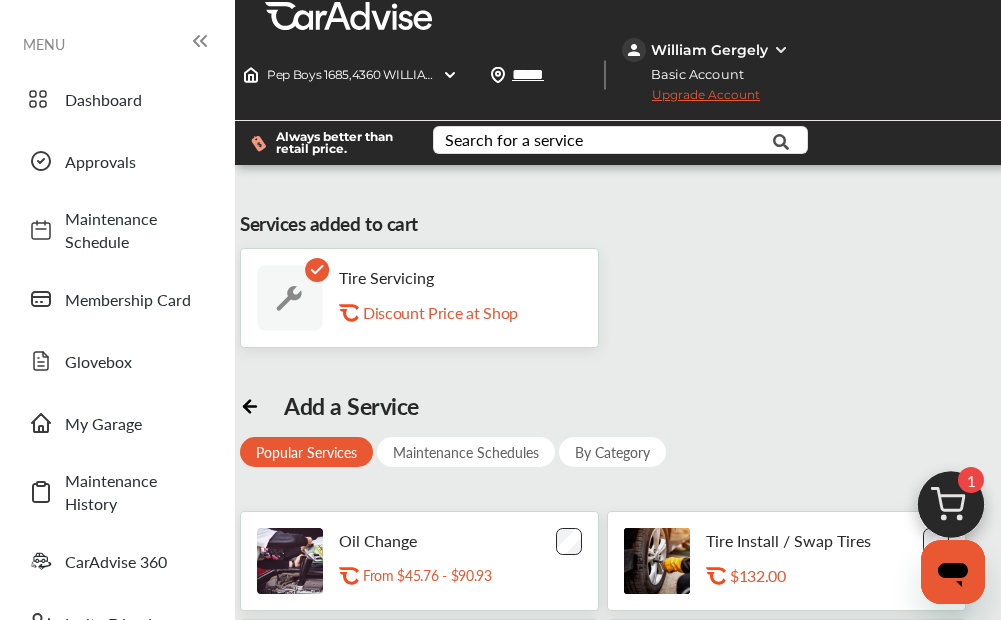 scroll, scrollTop: 0, scrollLeft: 0, axis: both 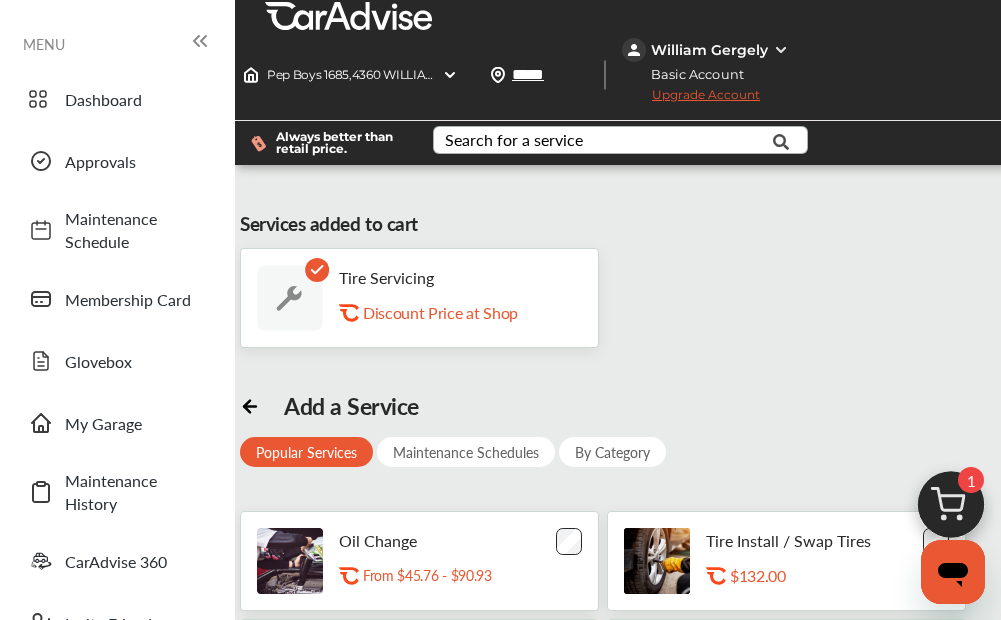 click on "Search for a service" at bounding box center [514, 140] 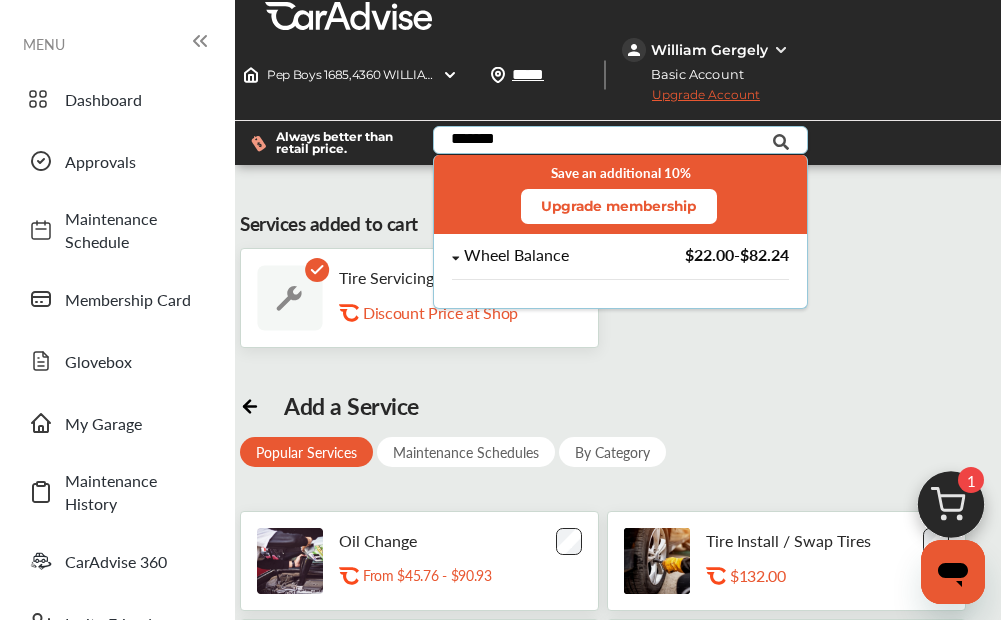 type on "*******" 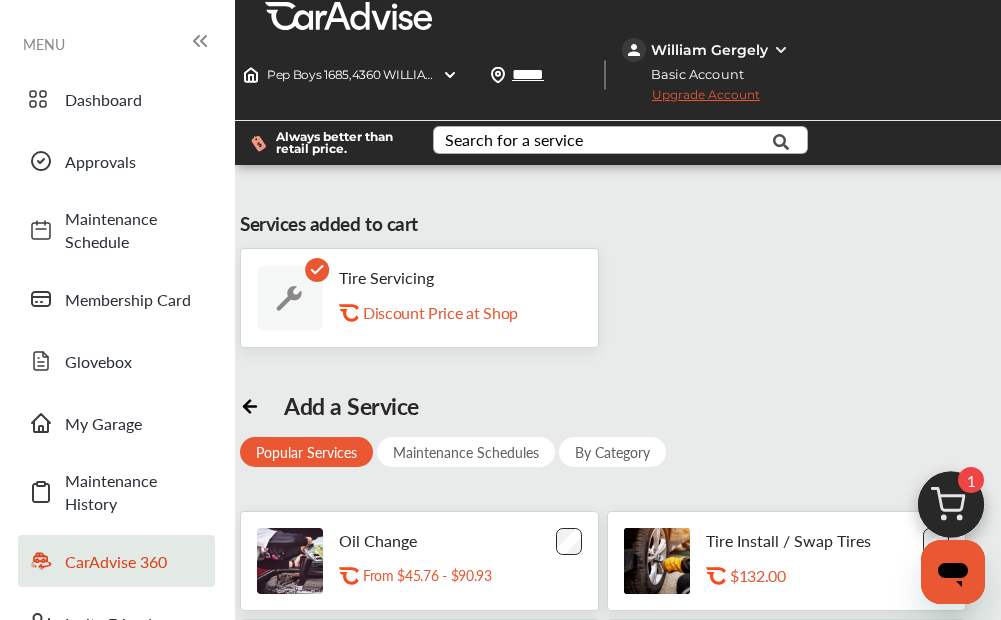 click on "CarAdvise 360" at bounding box center [135, 561] 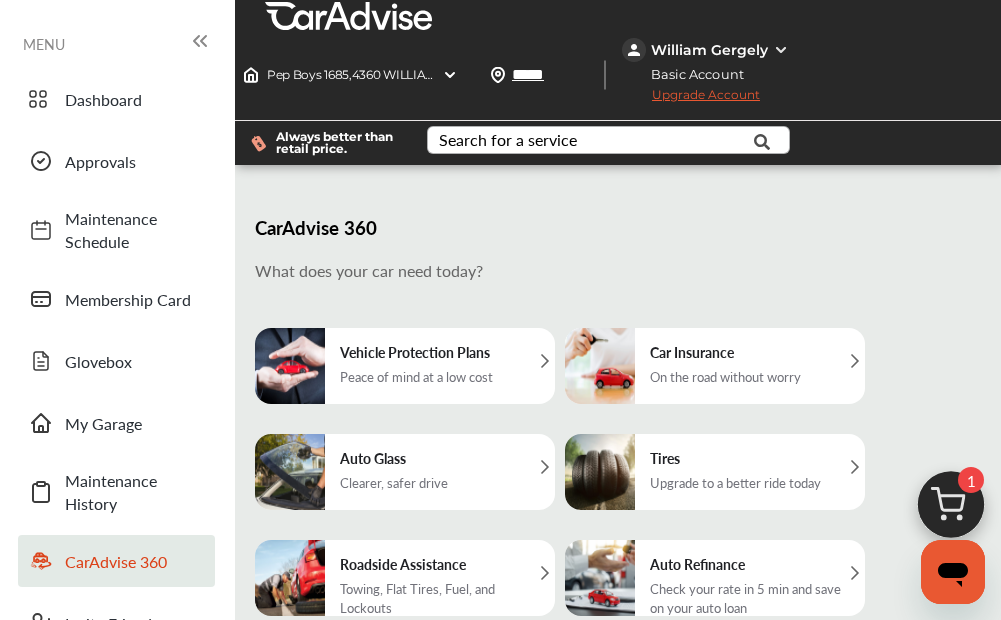 scroll, scrollTop: 4, scrollLeft: 0, axis: vertical 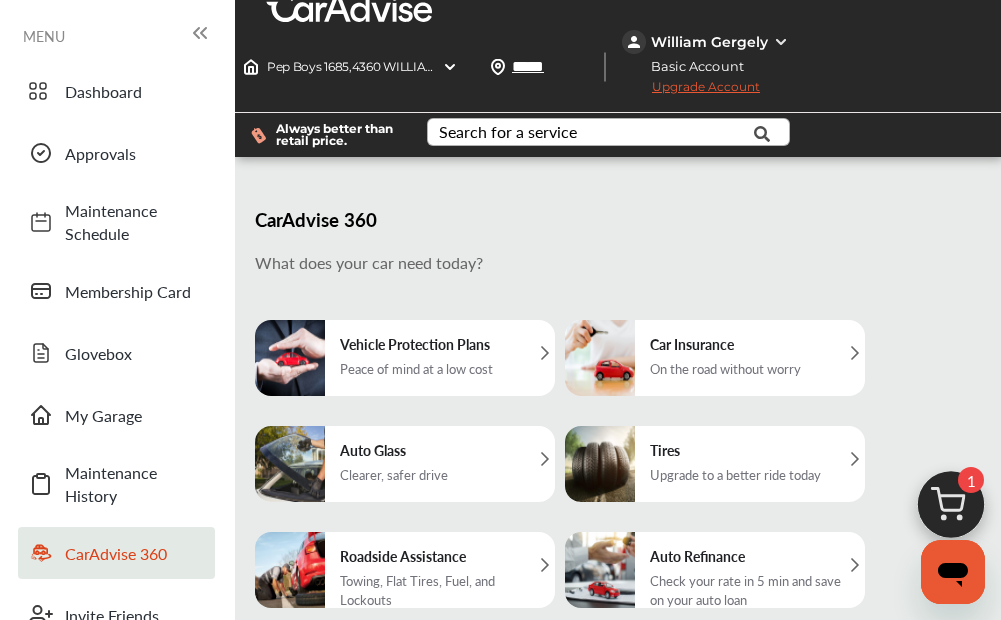 click at bounding box center [951, 510] 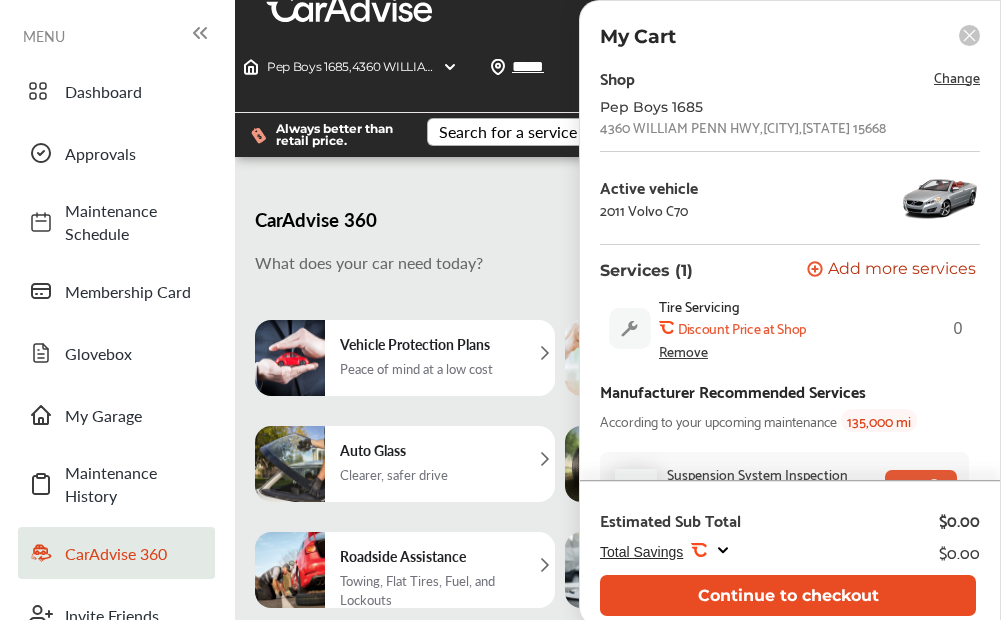 click on "Continue to checkout" at bounding box center (788, 595) 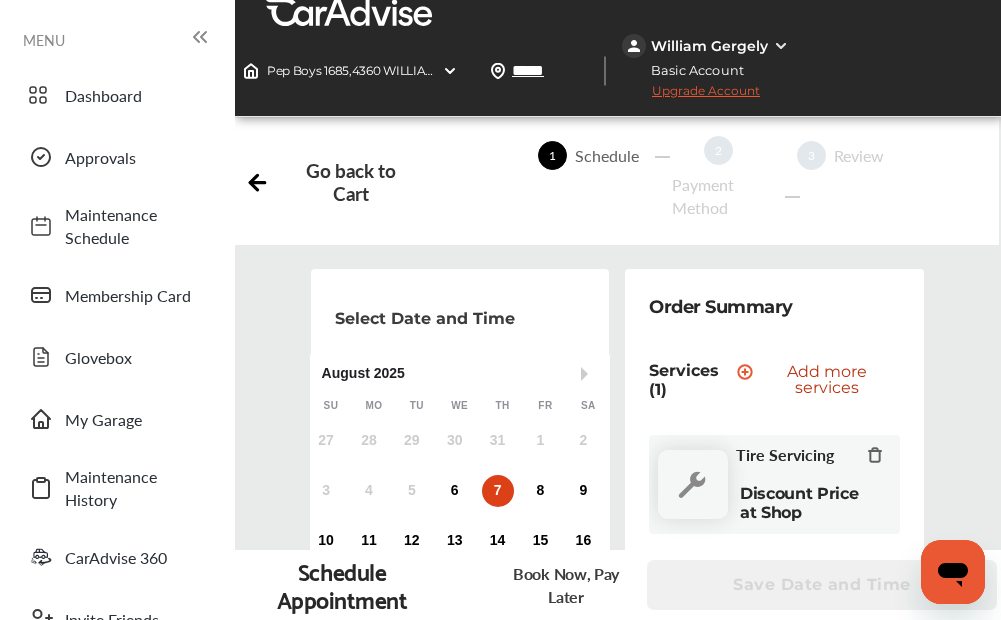 scroll, scrollTop: 0, scrollLeft: 0, axis: both 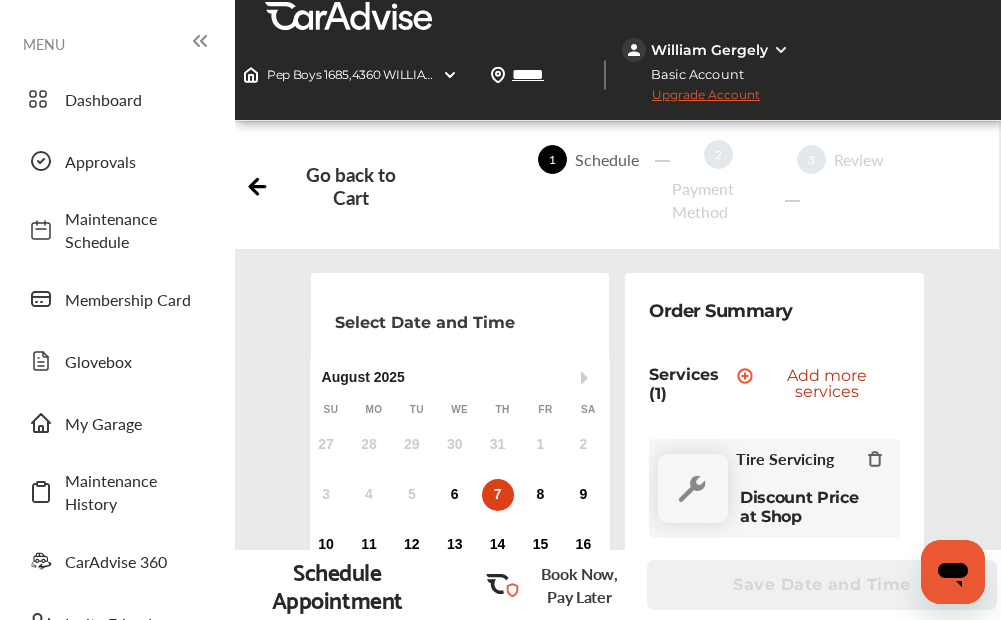 click on "Apply" at bounding box center (847, 1123) 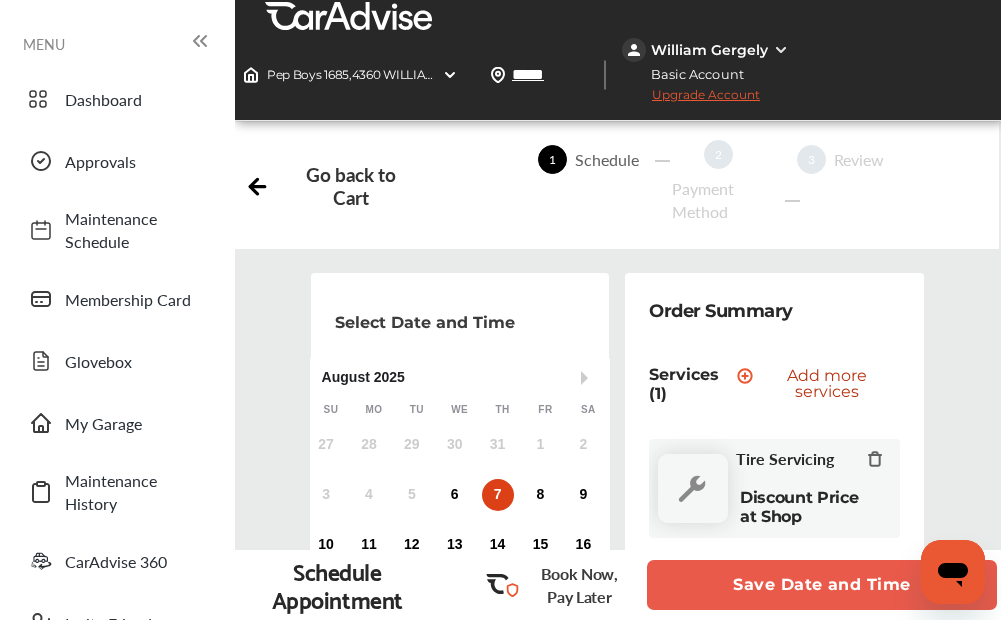 scroll, scrollTop: 485, scrollLeft: 0, axis: vertical 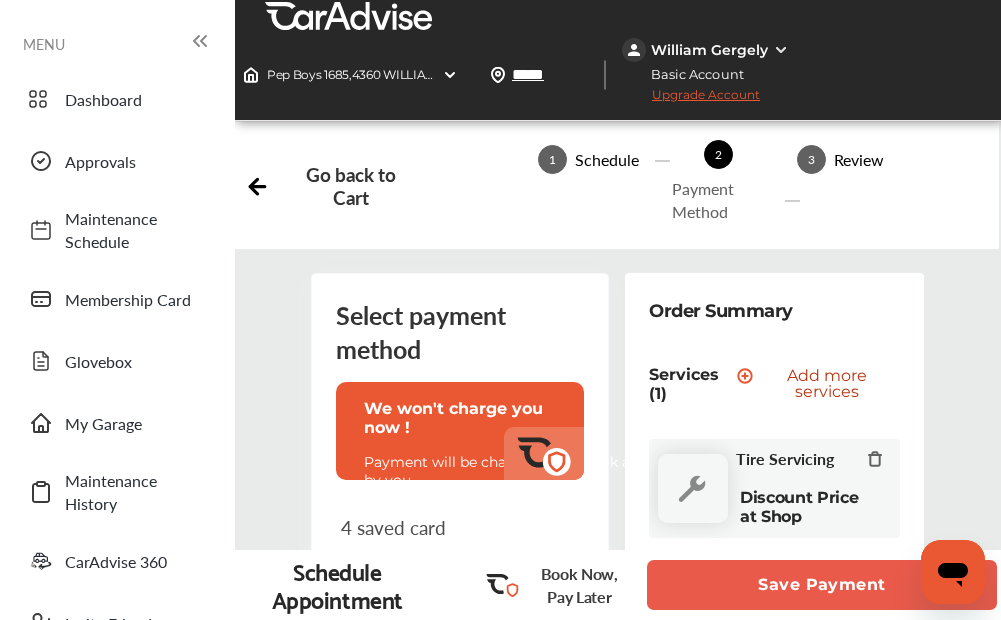 click on "Payment will be charged upon work approval by you." at bounding box center (529, 471) 